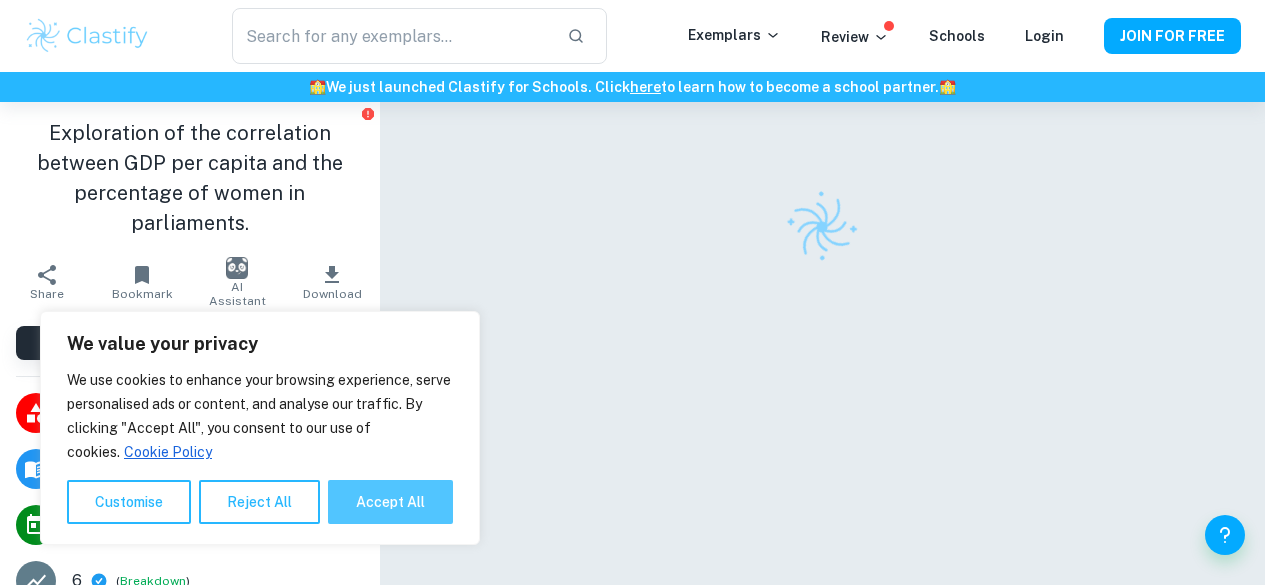 scroll, scrollTop: 0, scrollLeft: 0, axis: both 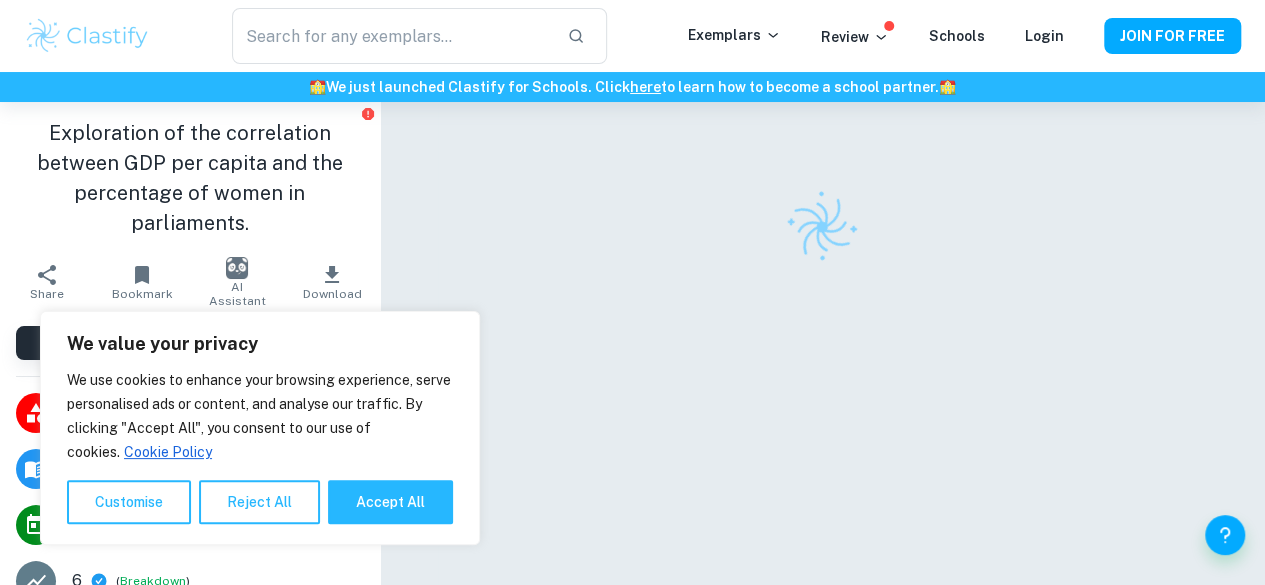 drag, startPoint x: 378, startPoint y: 500, endPoint x: 708, endPoint y: 377, distance: 352.17752 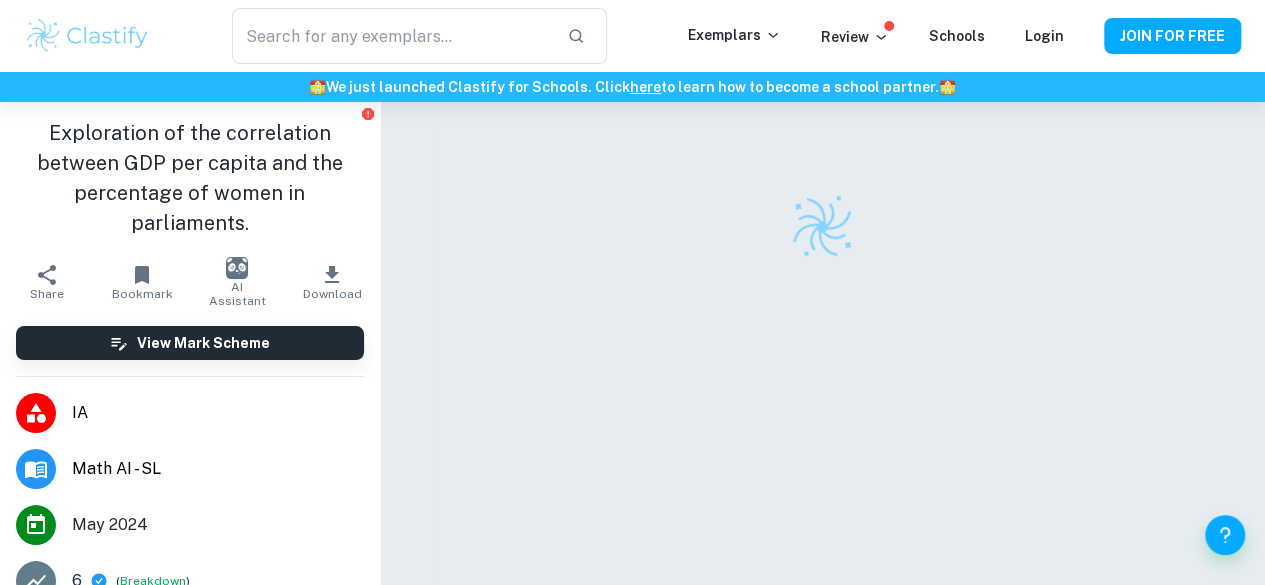 checkbox on "true" 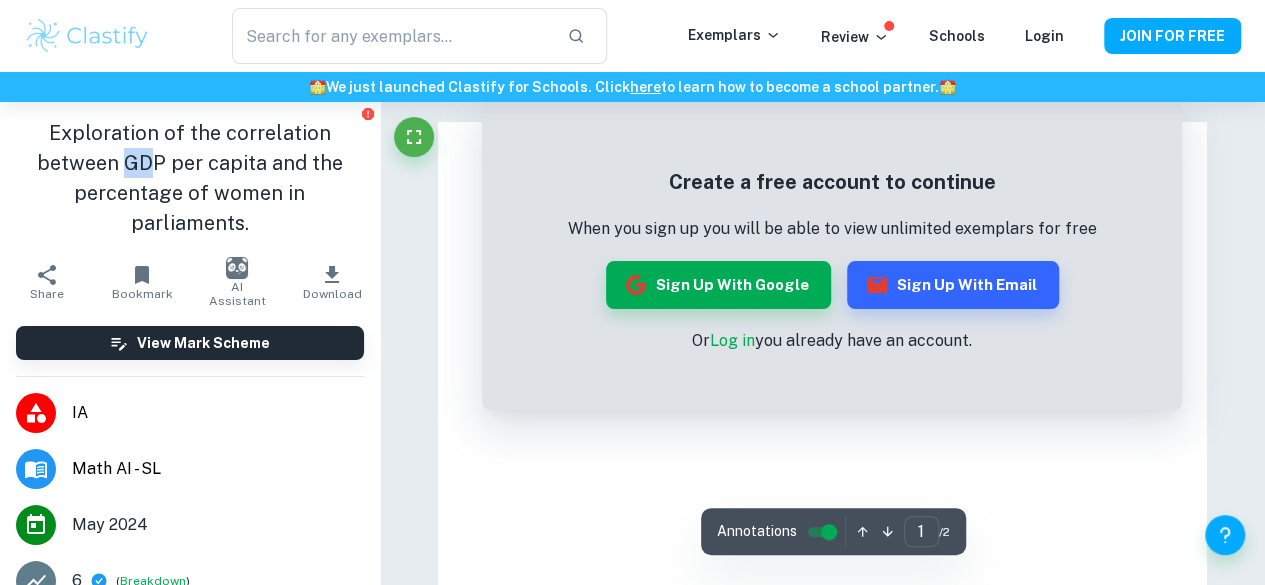 drag, startPoint x: 118, startPoint y: 161, endPoint x: 154, endPoint y: 161, distance: 36 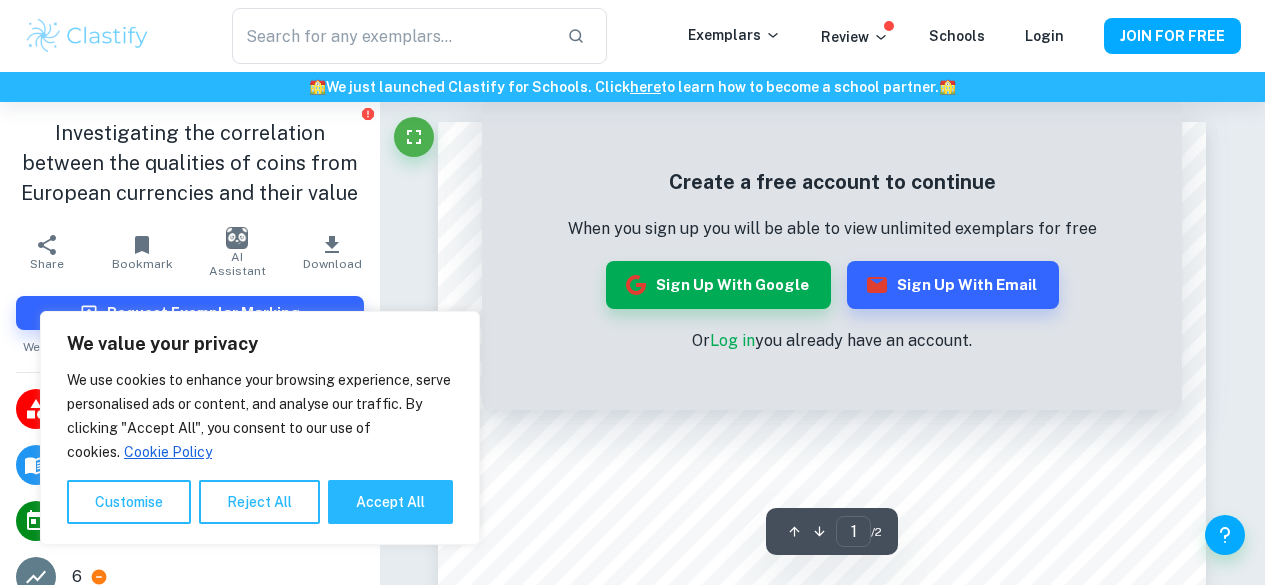 scroll, scrollTop: 0, scrollLeft: 0, axis: both 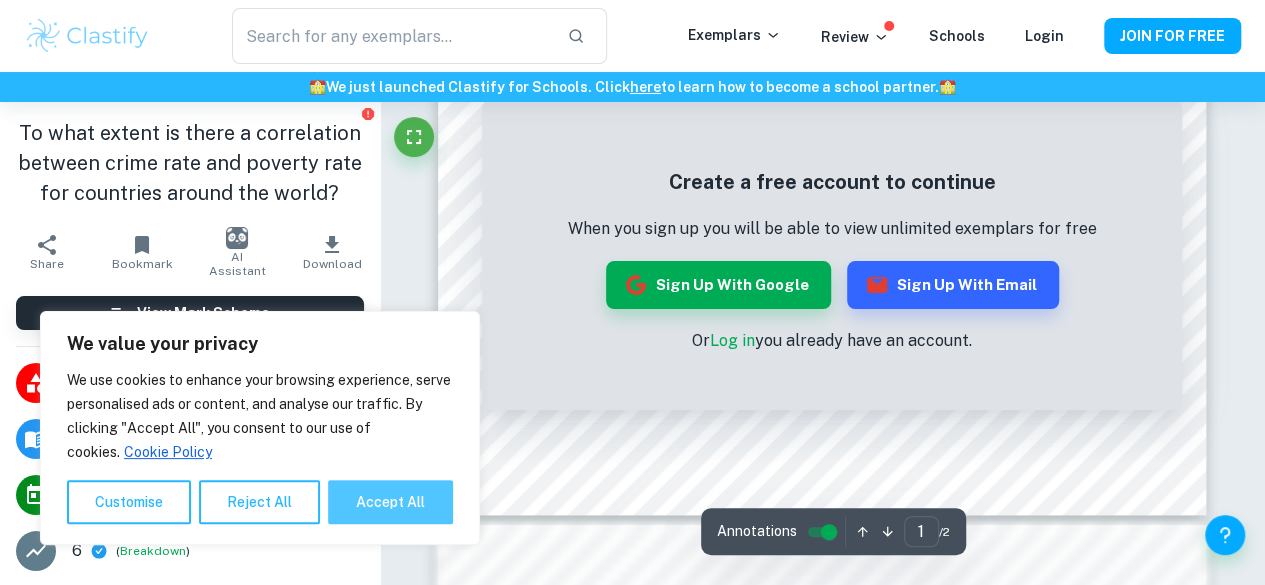click on "Accept All" at bounding box center [390, 502] 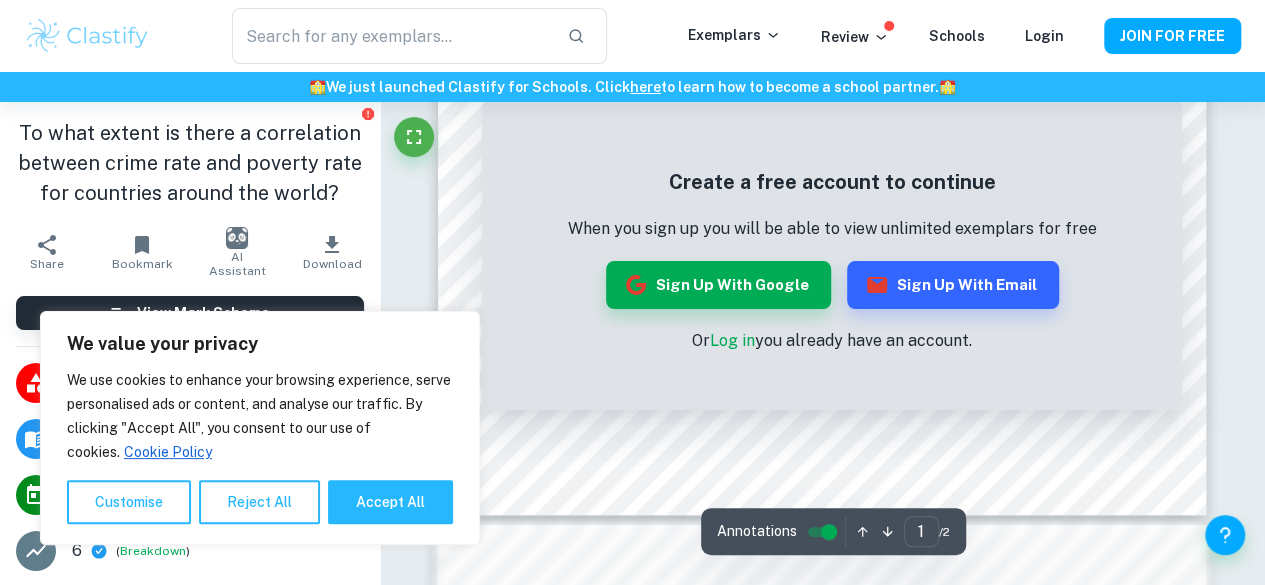 checkbox on "true" 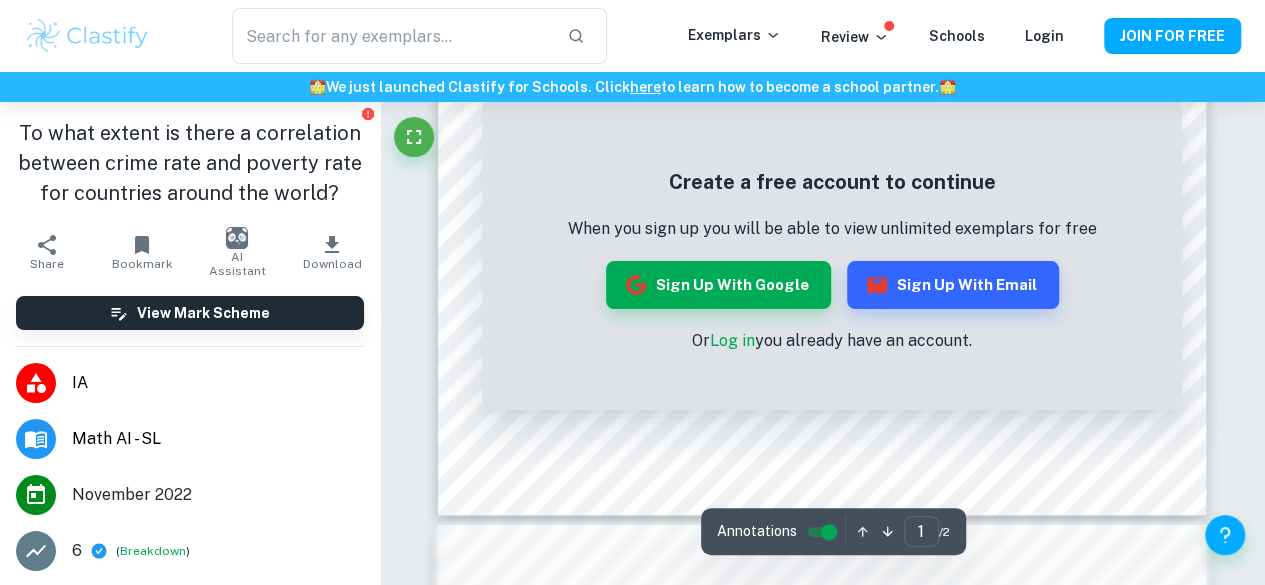 scroll, scrollTop: 0, scrollLeft: 0, axis: both 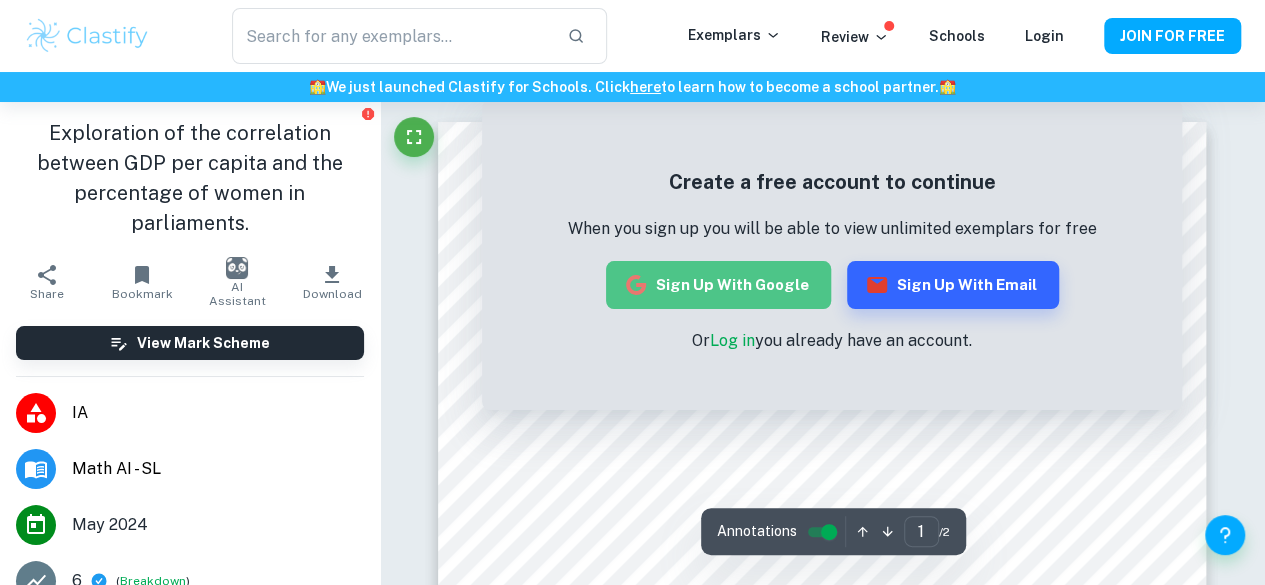 click on "Sign up with Google" at bounding box center (718, 285) 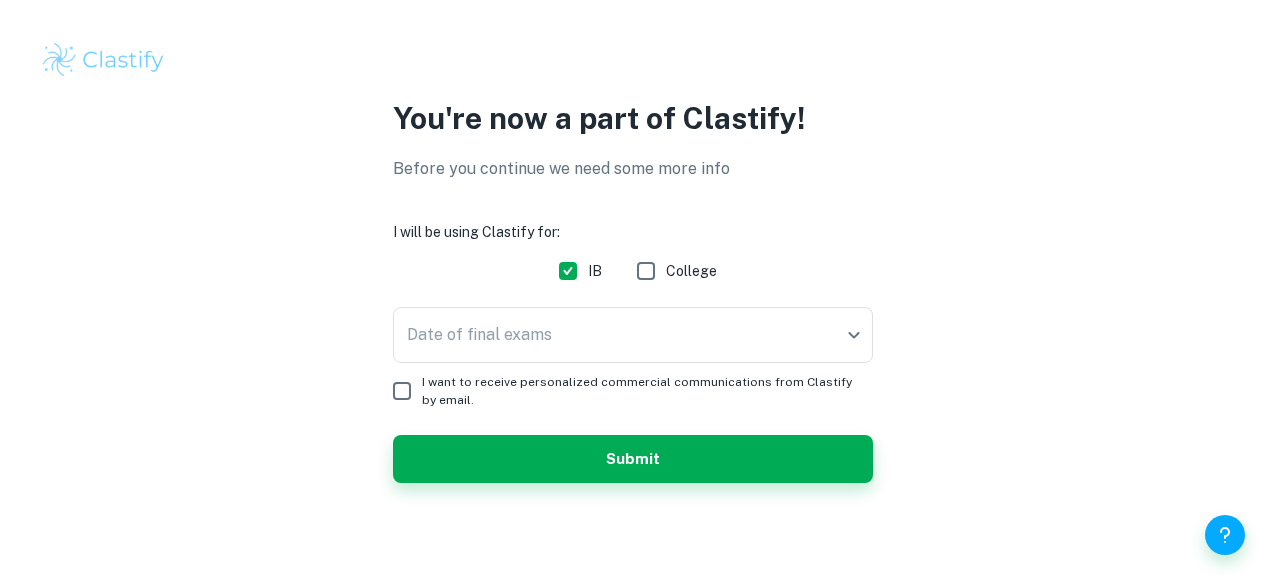 scroll, scrollTop: 0, scrollLeft: 0, axis: both 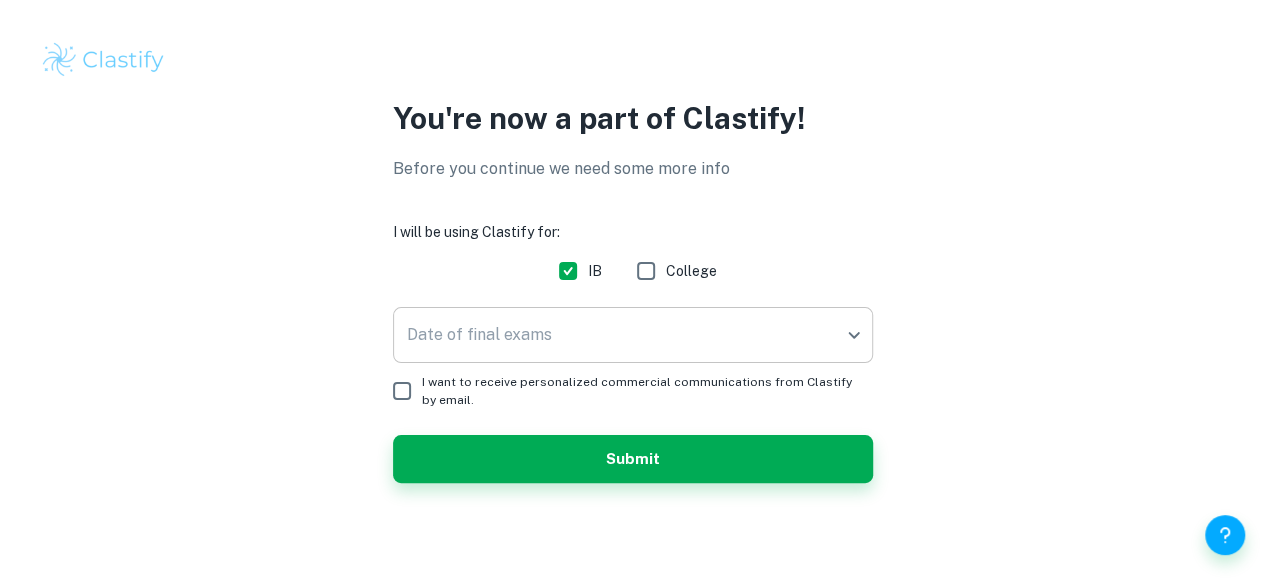 click on "We value your privacy We use cookies to enhance your browsing experience, serve personalised ads or content, and analyse our traffic. By clicking "Accept All", you consent to our use of cookies.   Cookie Policy Customise   Reject All   Accept All   Customise Consent Preferences   We use cookies to help you navigate efficiently and perform certain functions. You will find detailed information about all cookies under each consent category below. The cookies that are categorised as "Necessary" are stored on your browser as they are essential for enabling the basic functionalities of the site. ...  Show more For more information on how Google's third-party cookies operate and handle your data, see:   Google Privacy Policy Necessary Always Active Necessary cookies are required to enable the basic features of this site, such as providing secure log-in or adjusting your consent preferences. These cookies do not store any personally identifiable data. Functional Analytics Performance Advertisement Uncategorised" at bounding box center [632, 292] 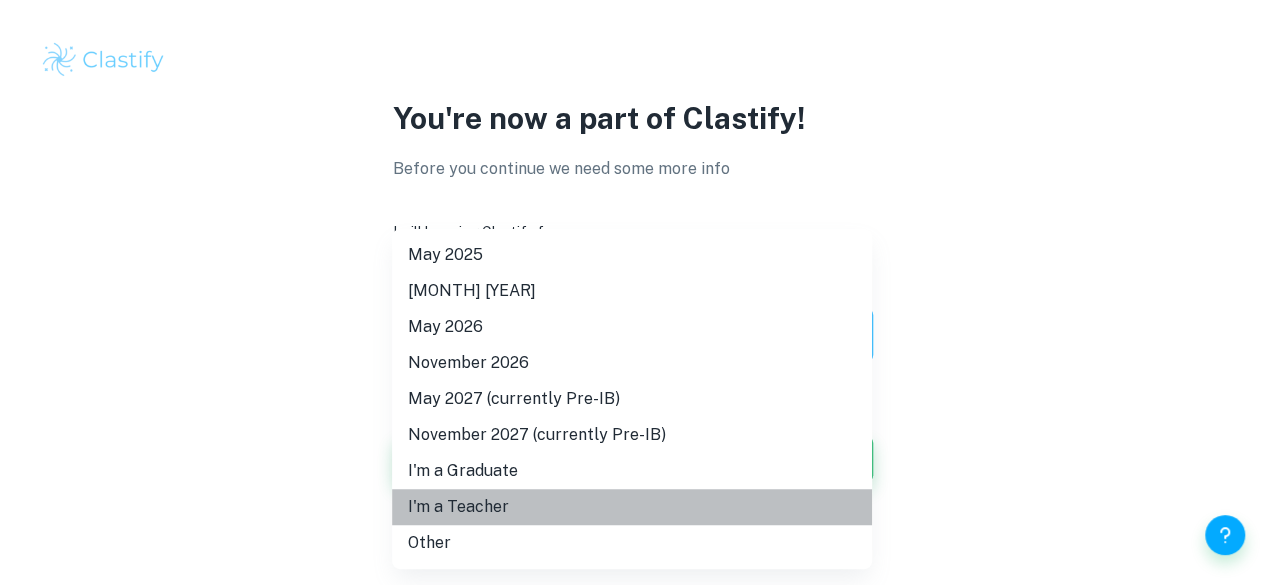 drag, startPoint x: 438, startPoint y: 508, endPoint x: 684, endPoint y: 521, distance: 246.34326 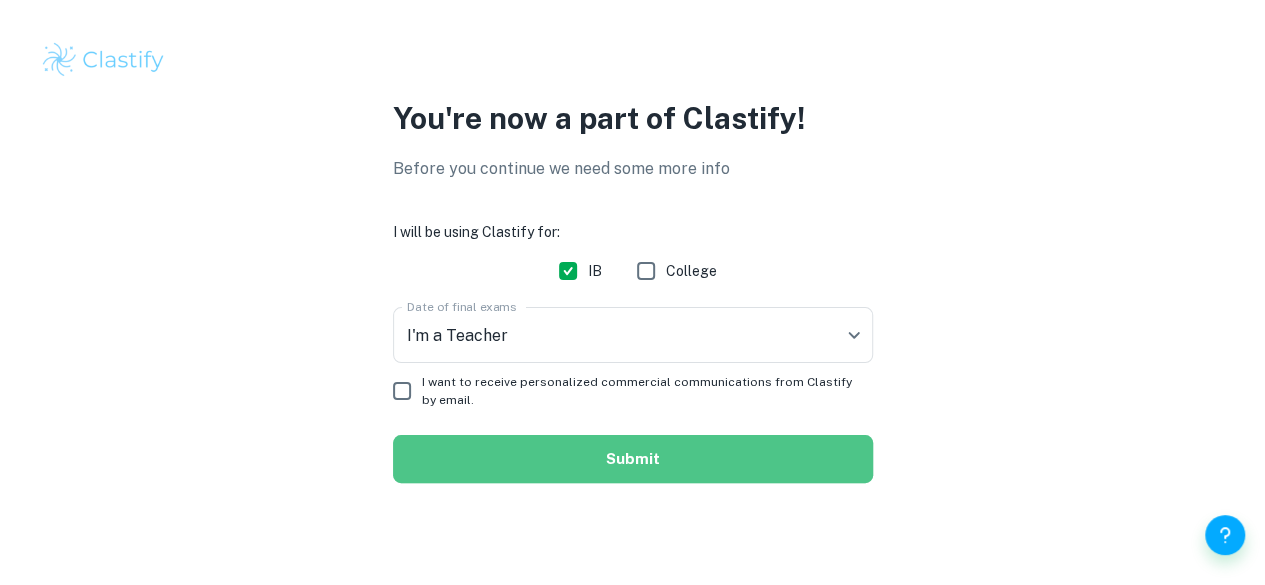 click on "Submit" at bounding box center (633, 459) 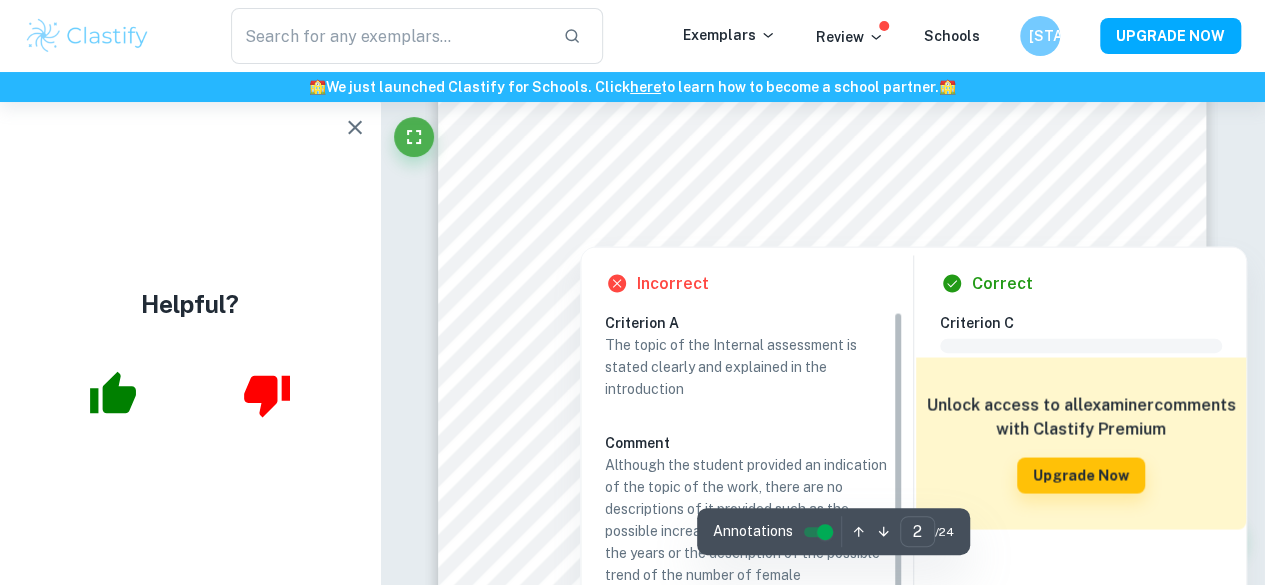 scroll, scrollTop: 1800, scrollLeft: 0, axis: vertical 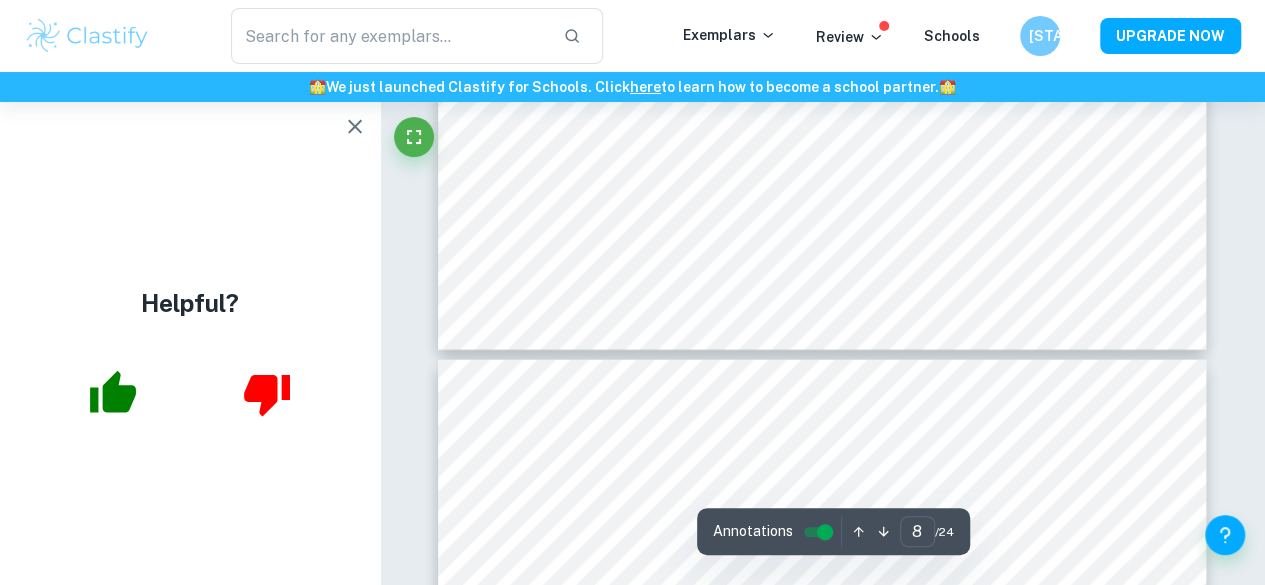 type on "7" 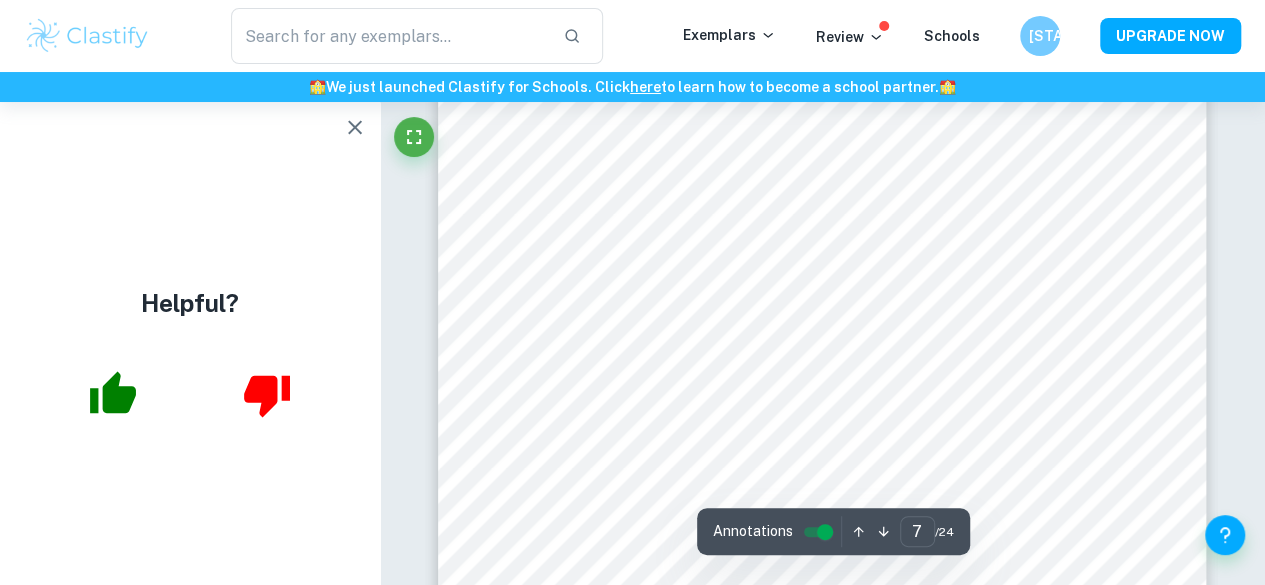 scroll, scrollTop: 5200, scrollLeft: 0, axis: vertical 